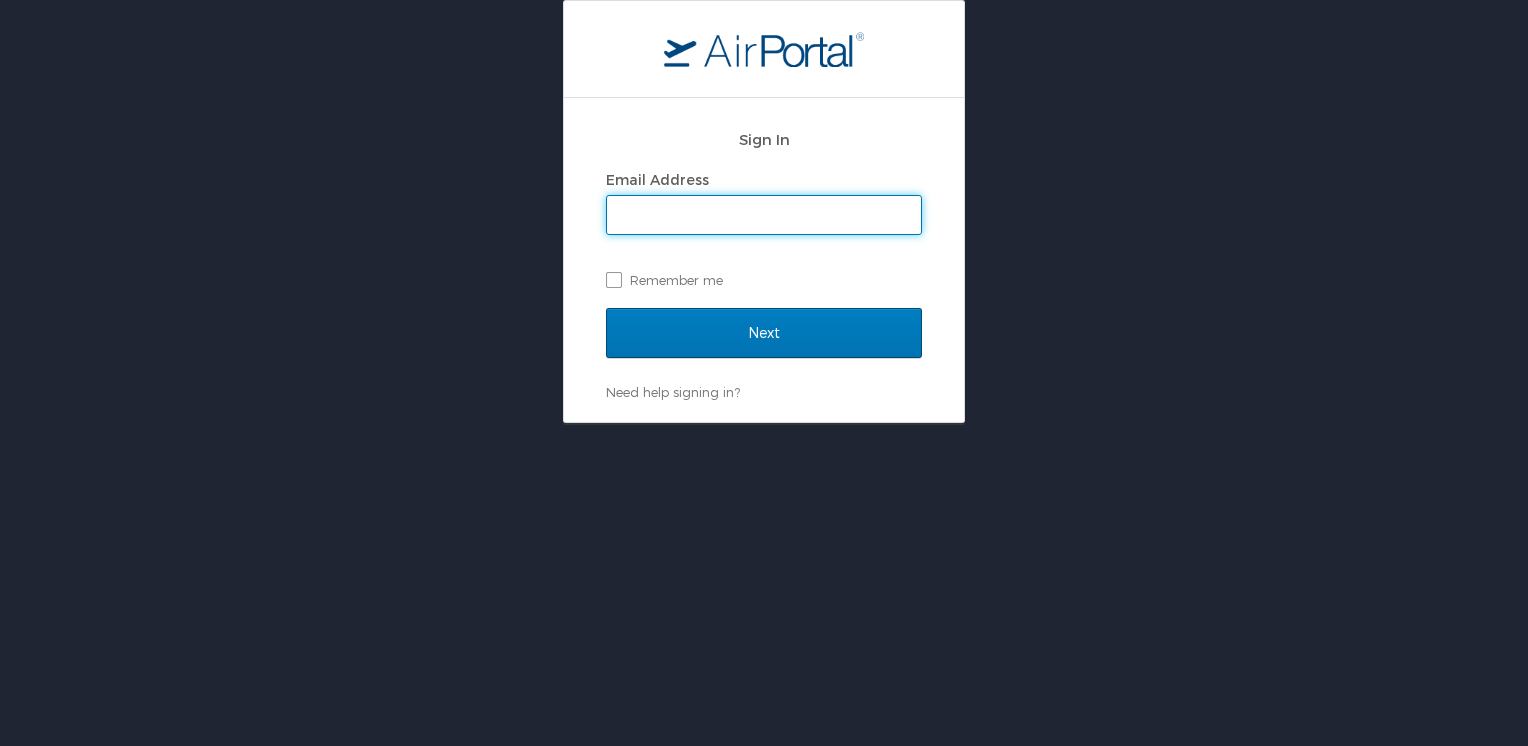 scroll, scrollTop: 0, scrollLeft: 0, axis: both 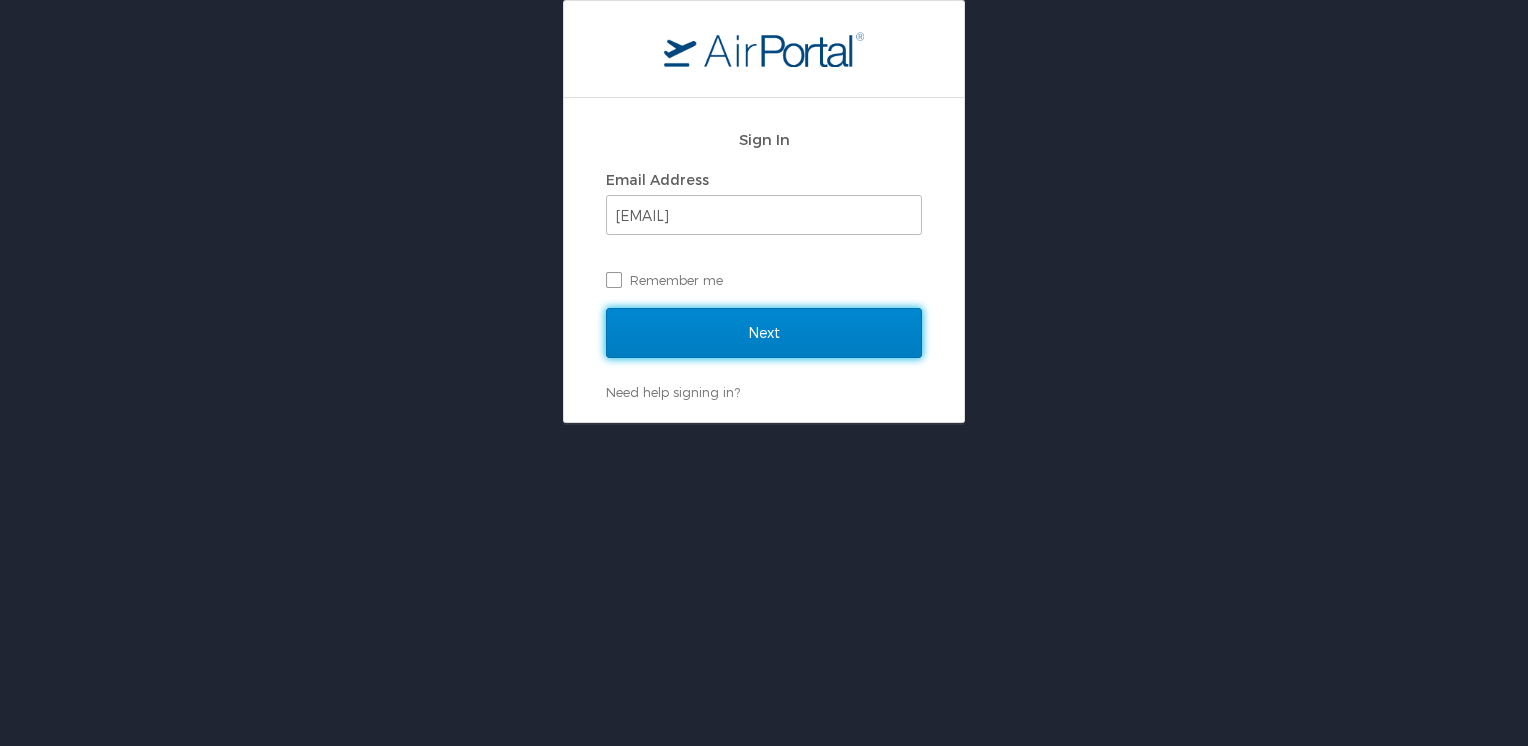 click on "Next" at bounding box center [764, 333] 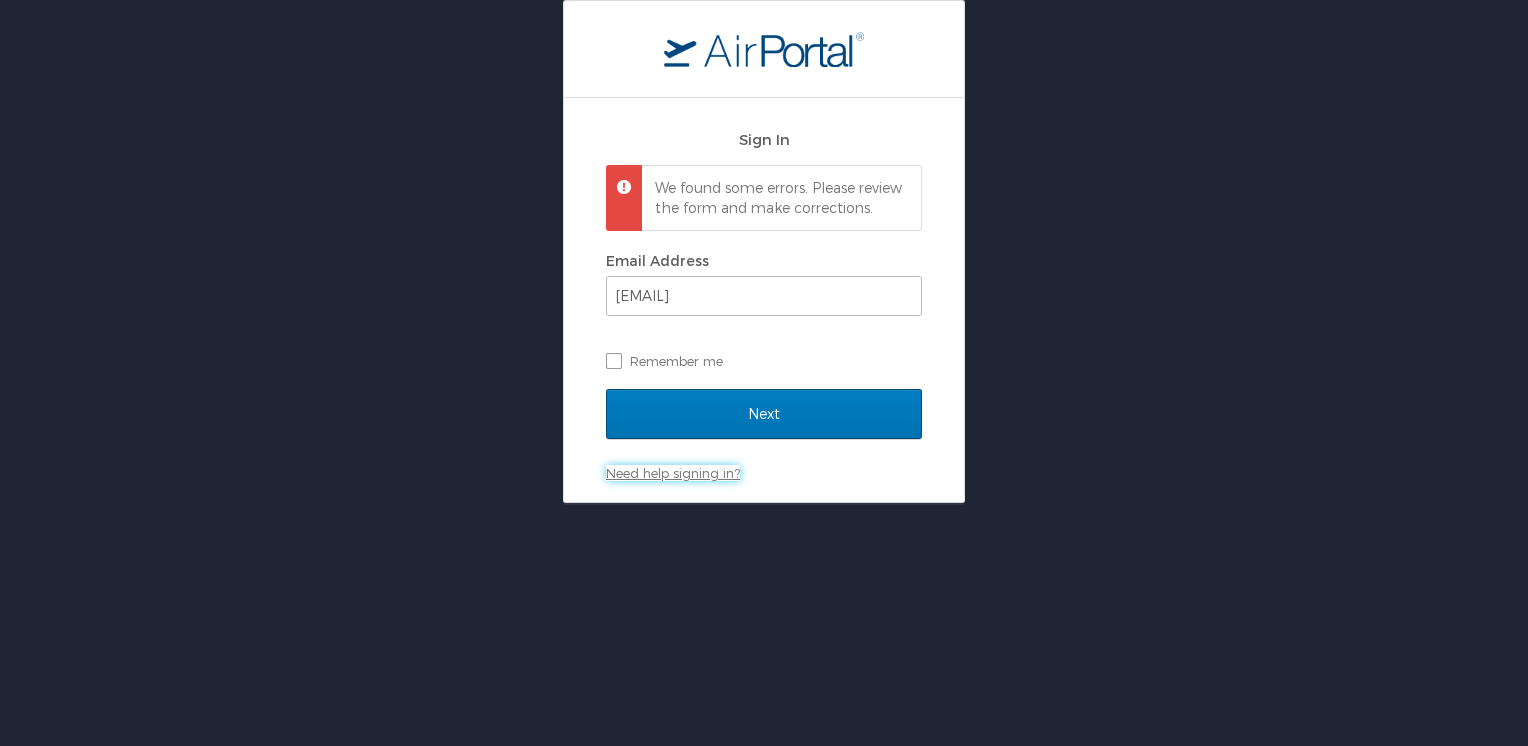 click on "Need help signing in?" at bounding box center [673, 473] 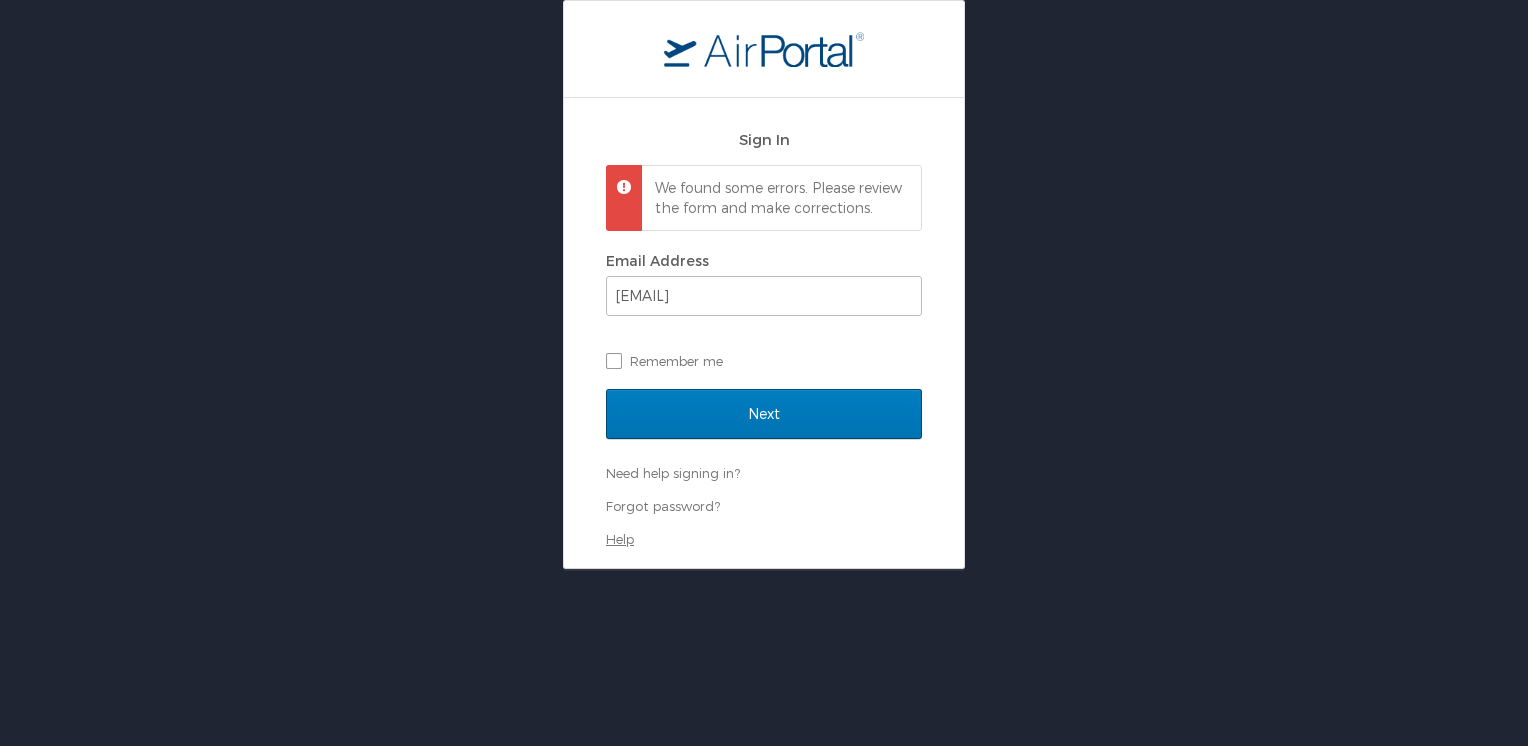 click on "Help" at bounding box center (620, 539) 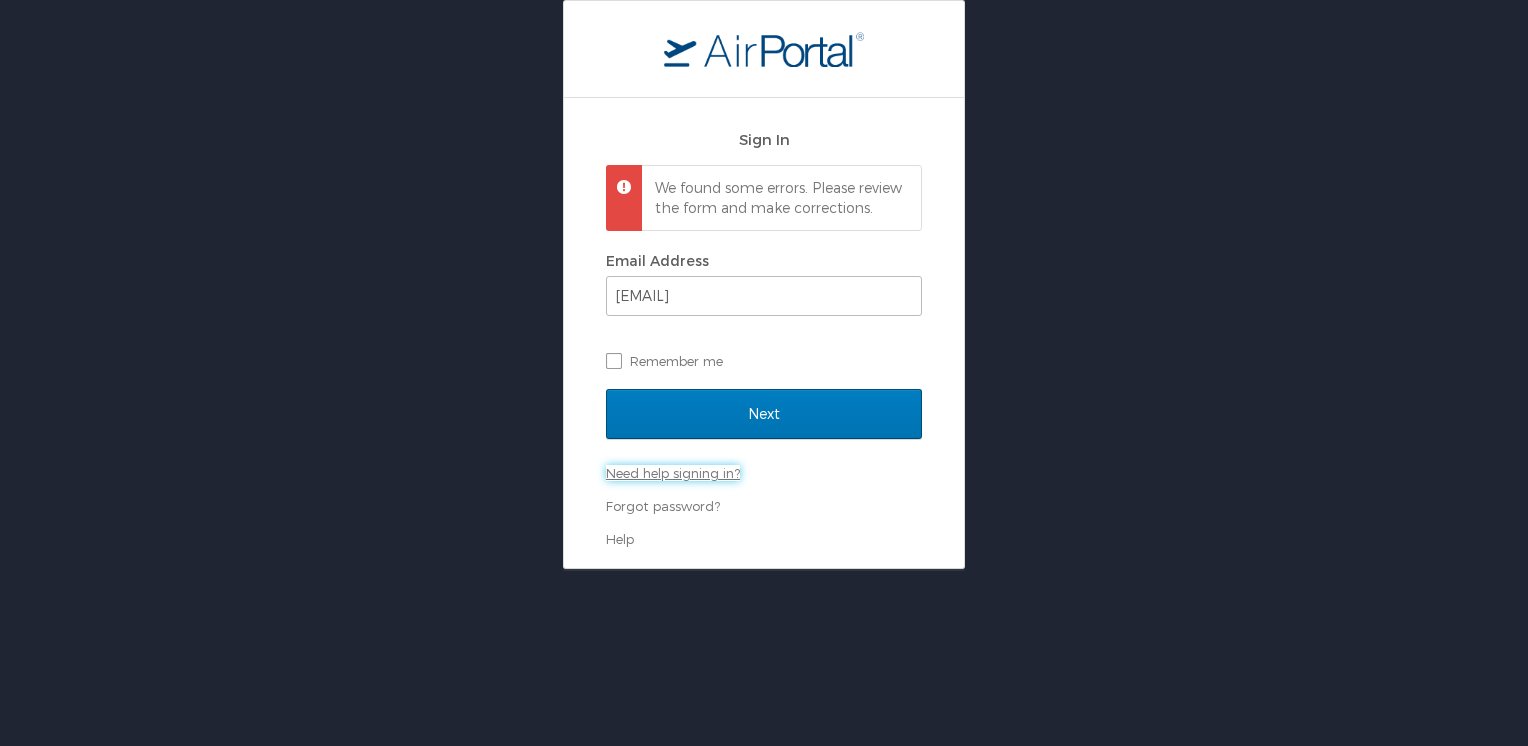 click on "Need help signing in?" at bounding box center (673, 473) 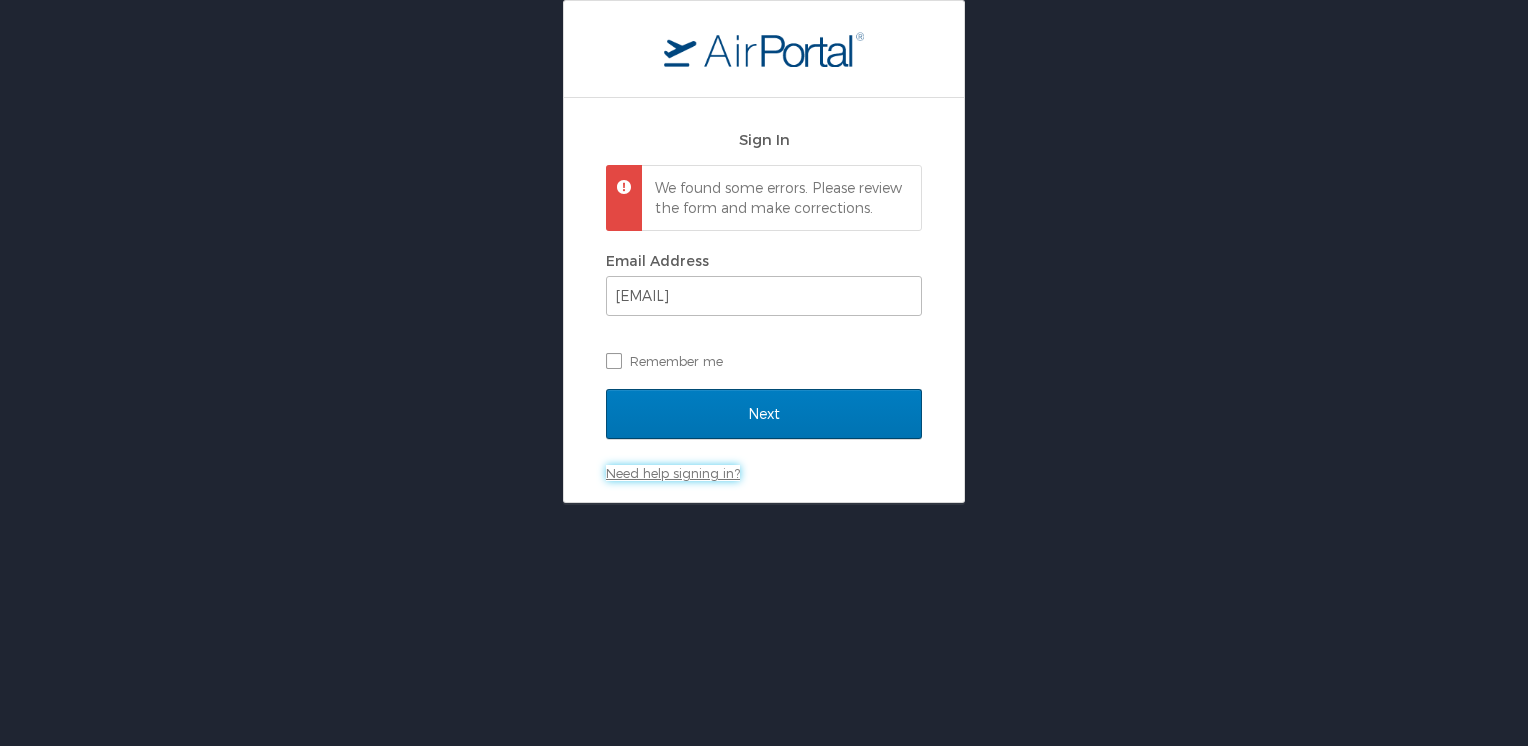 click on "Need help signing in?" at bounding box center [673, 473] 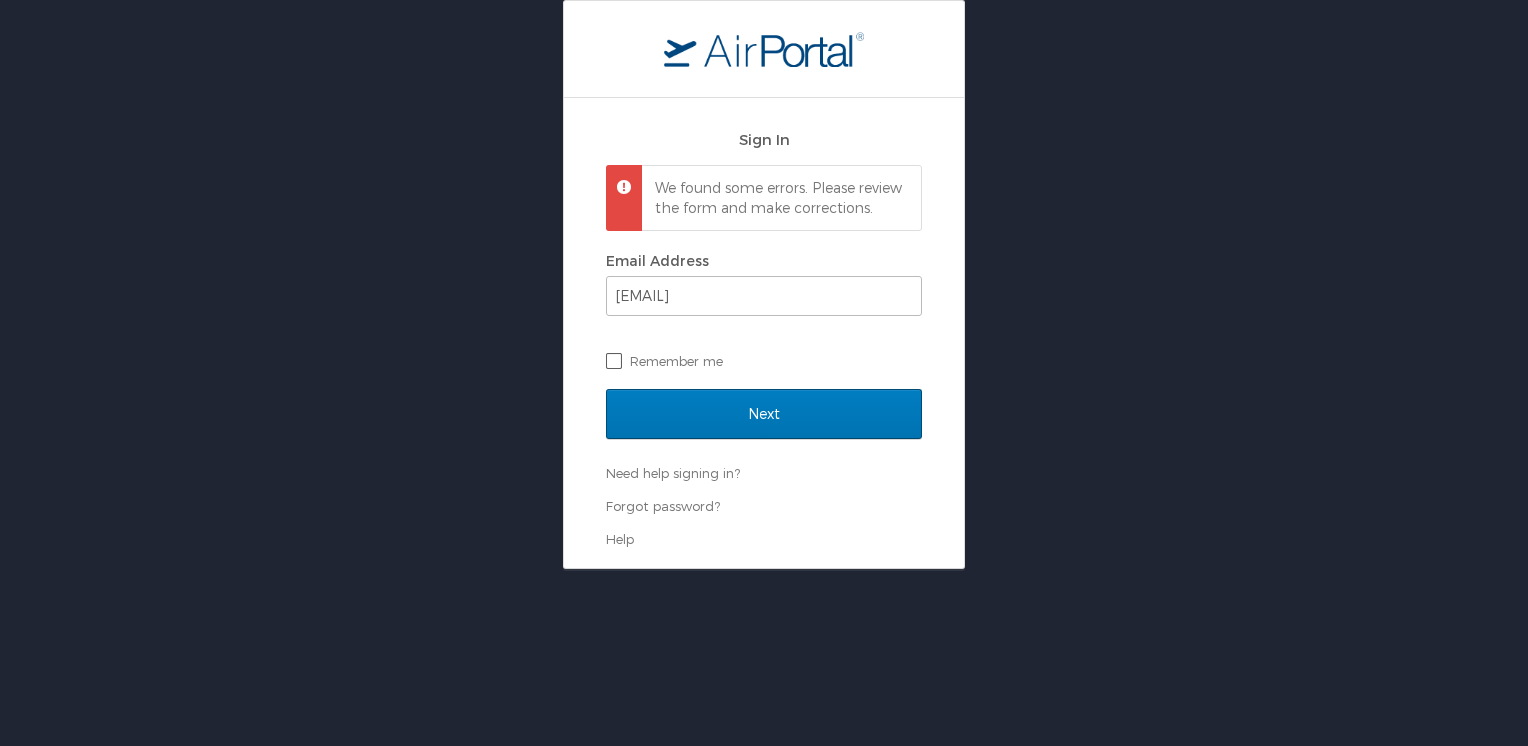 click on "Remember me" at bounding box center (764, 361) 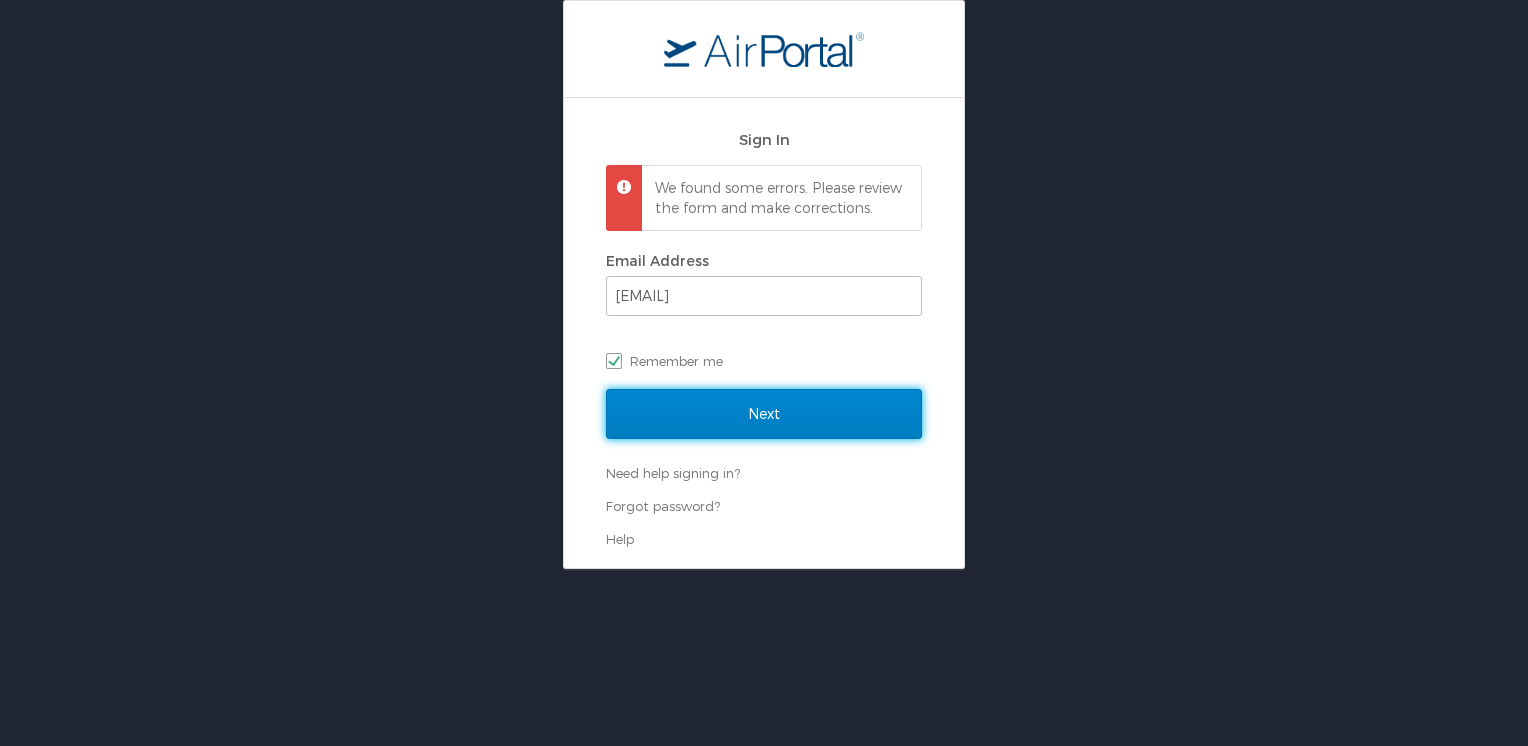 click on "Next" at bounding box center [764, 414] 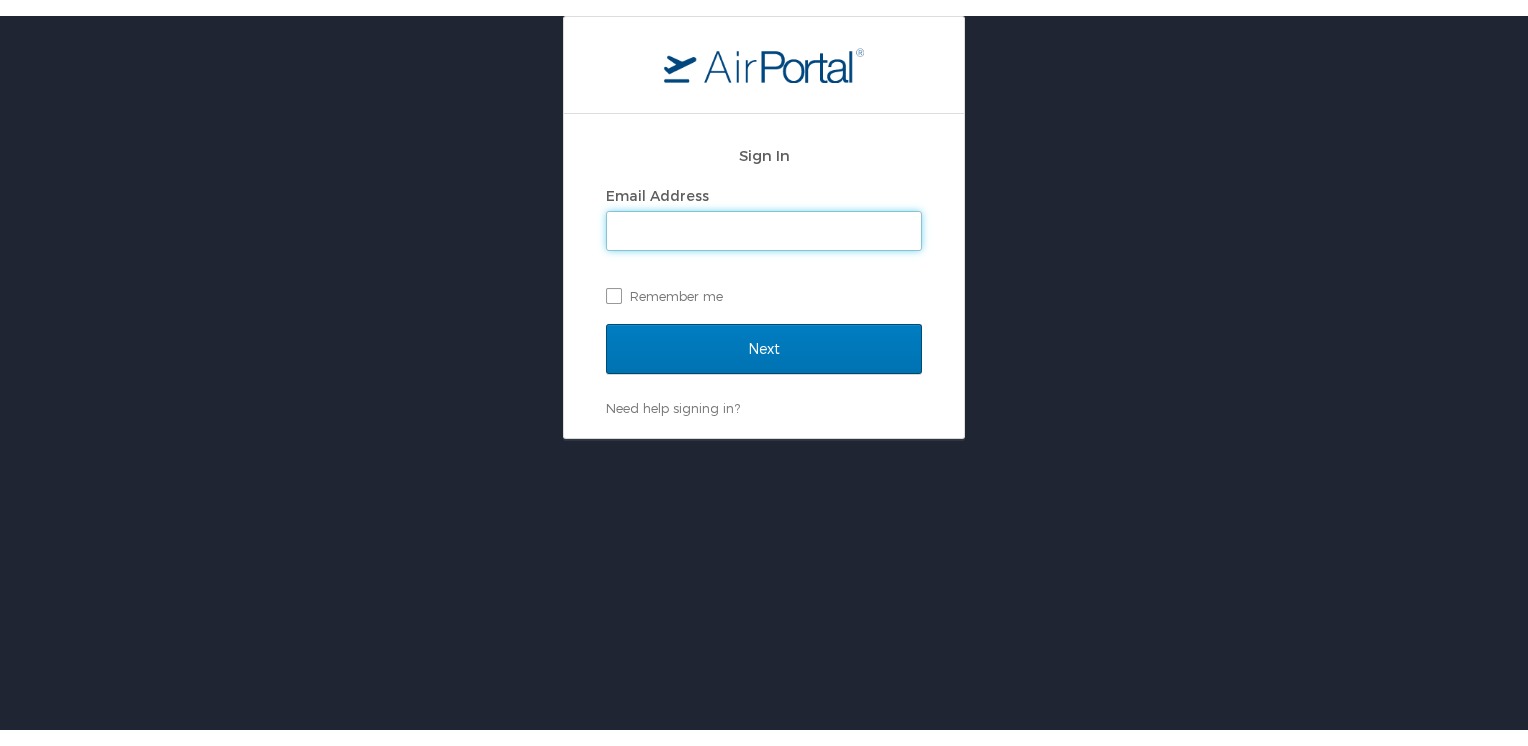 scroll, scrollTop: 0, scrollLeft: 0, axis: both 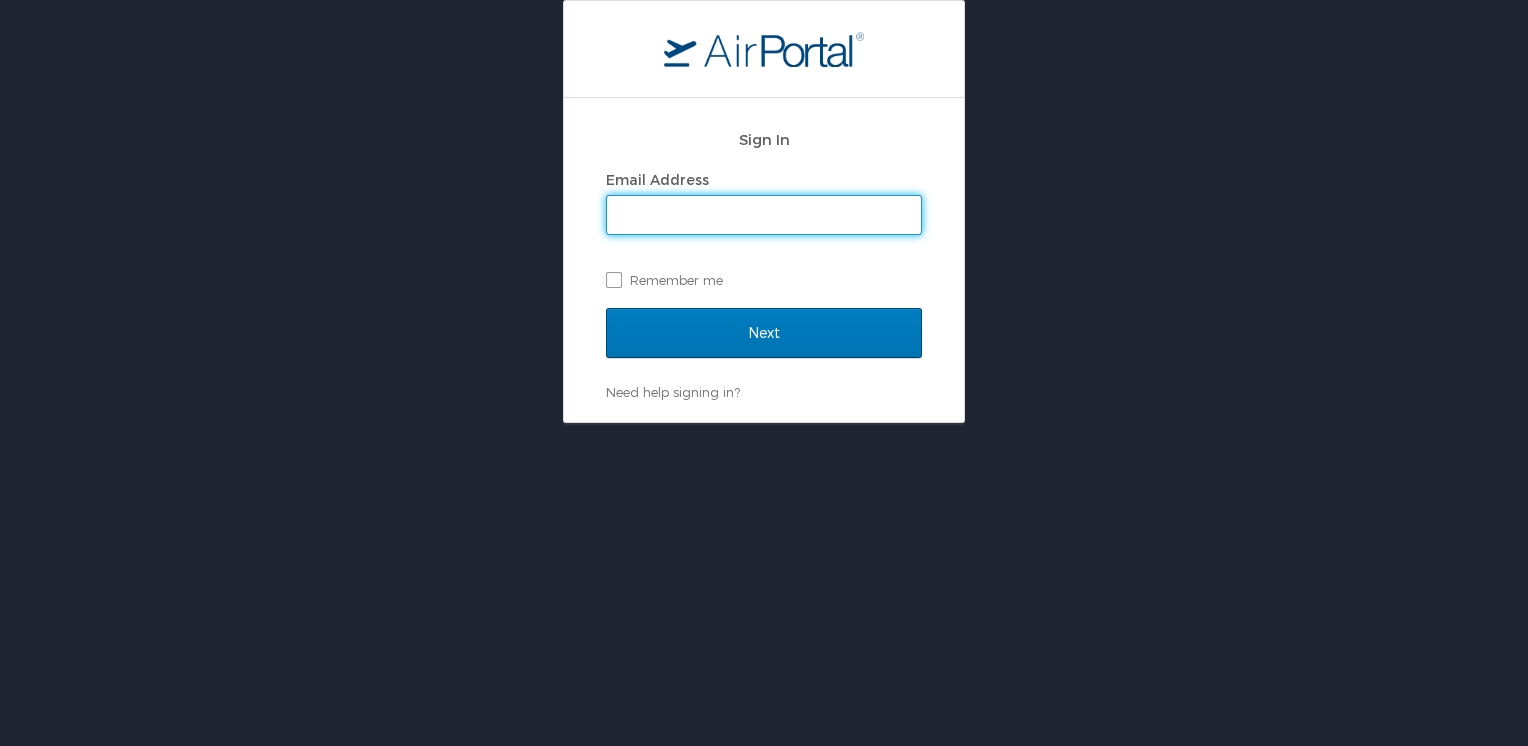 click on "Email Address" at bounding box center [764, 215] 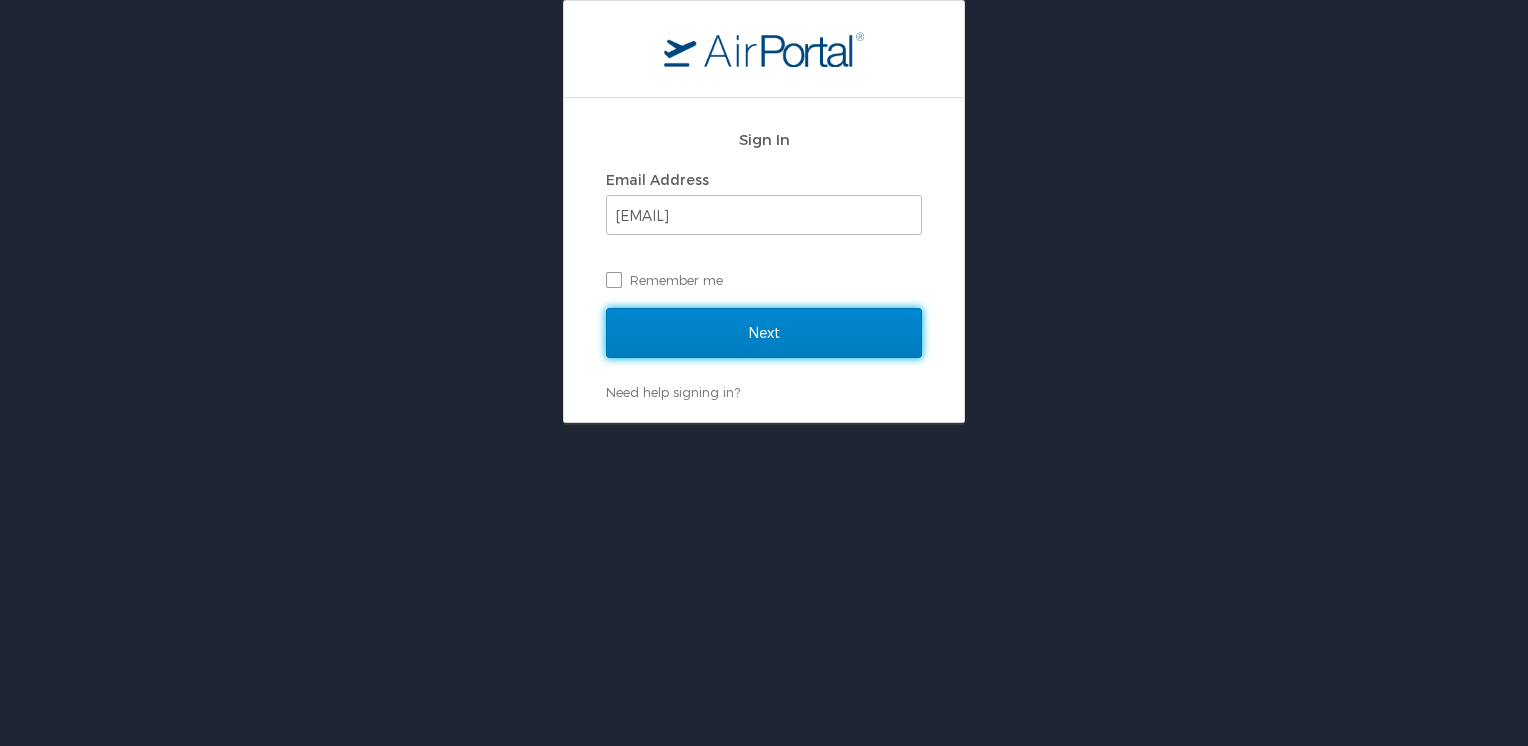 click on "Next" at bounding box center (764, 333) 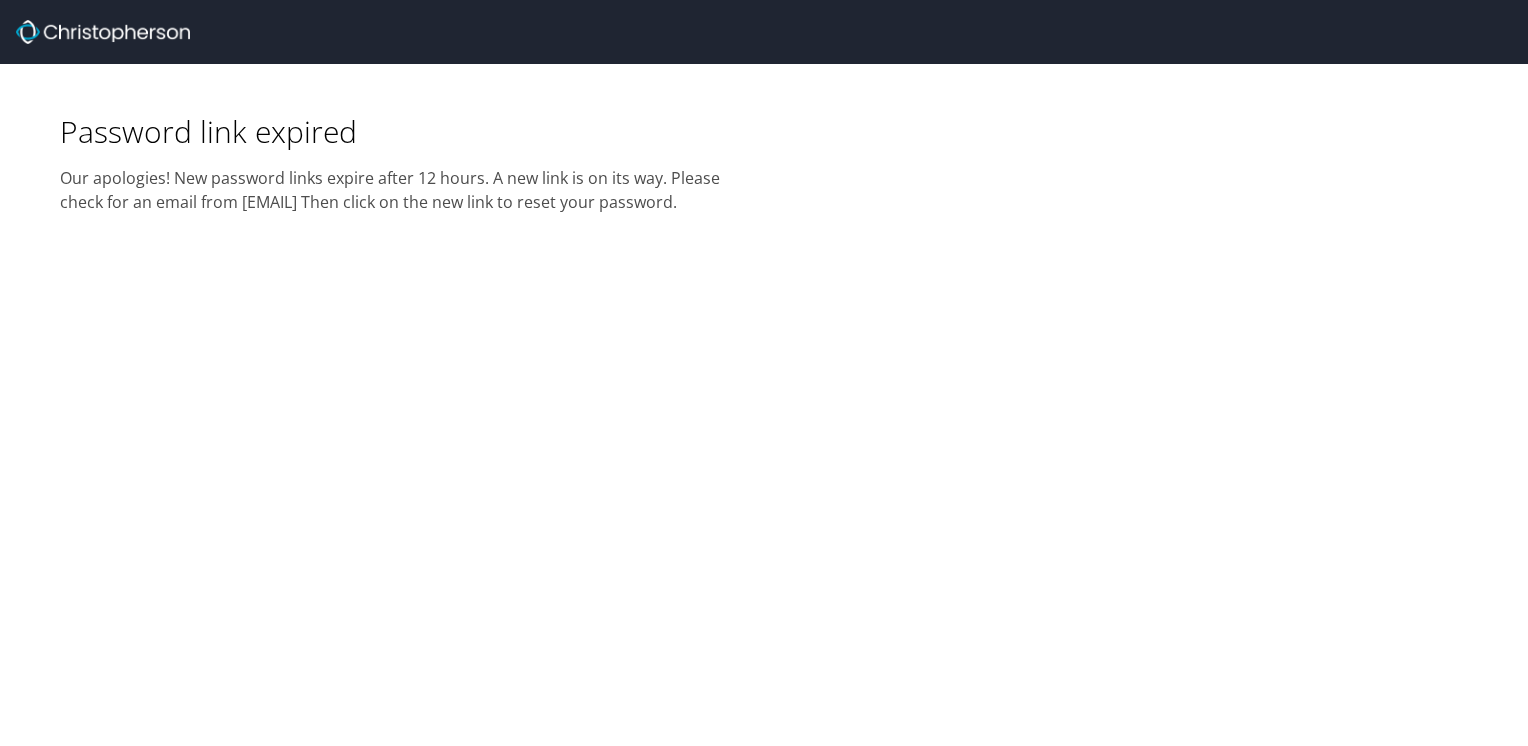 scroll, scrollTop: 0, scrollLeft: 0, axis: both 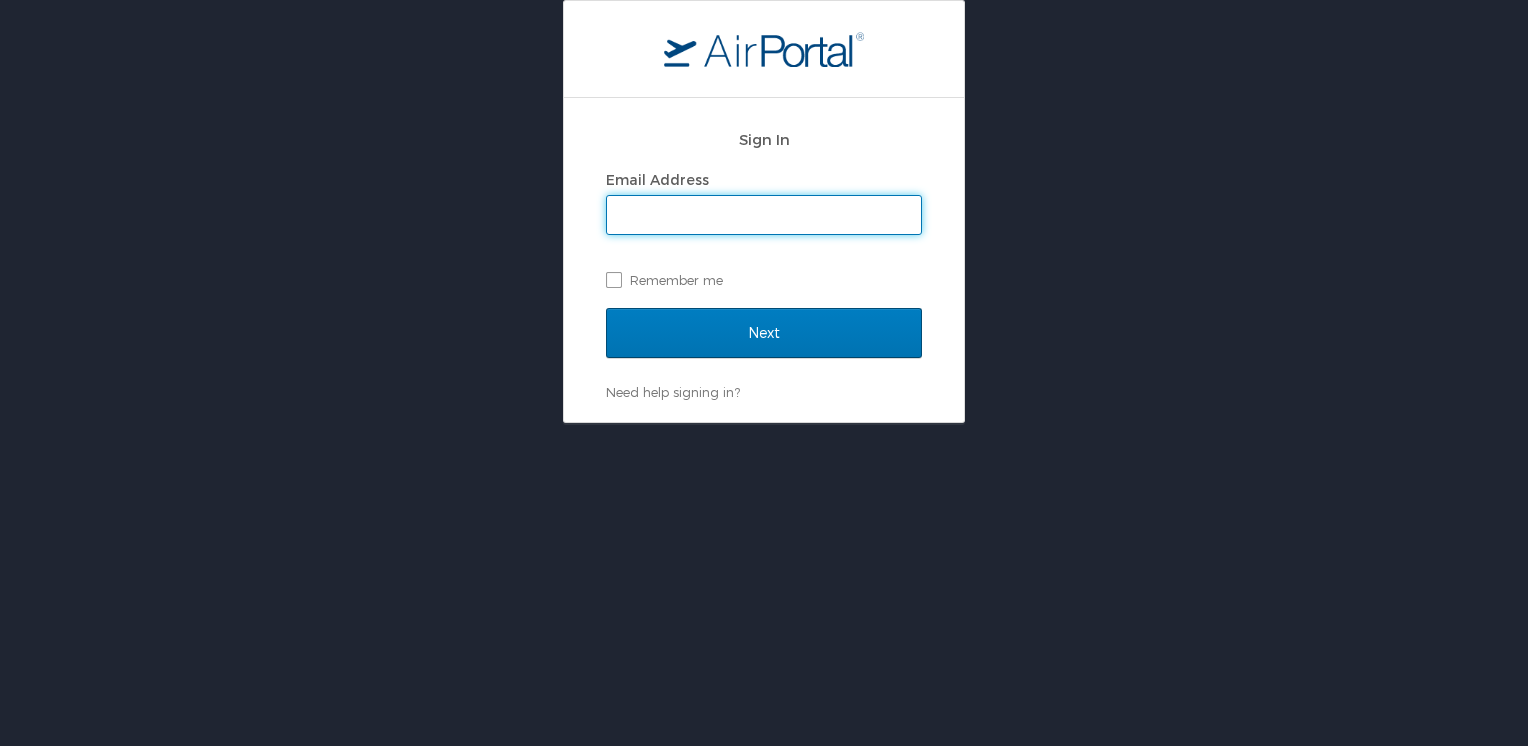 click on "Email Address" at bounding box center [764, 215] 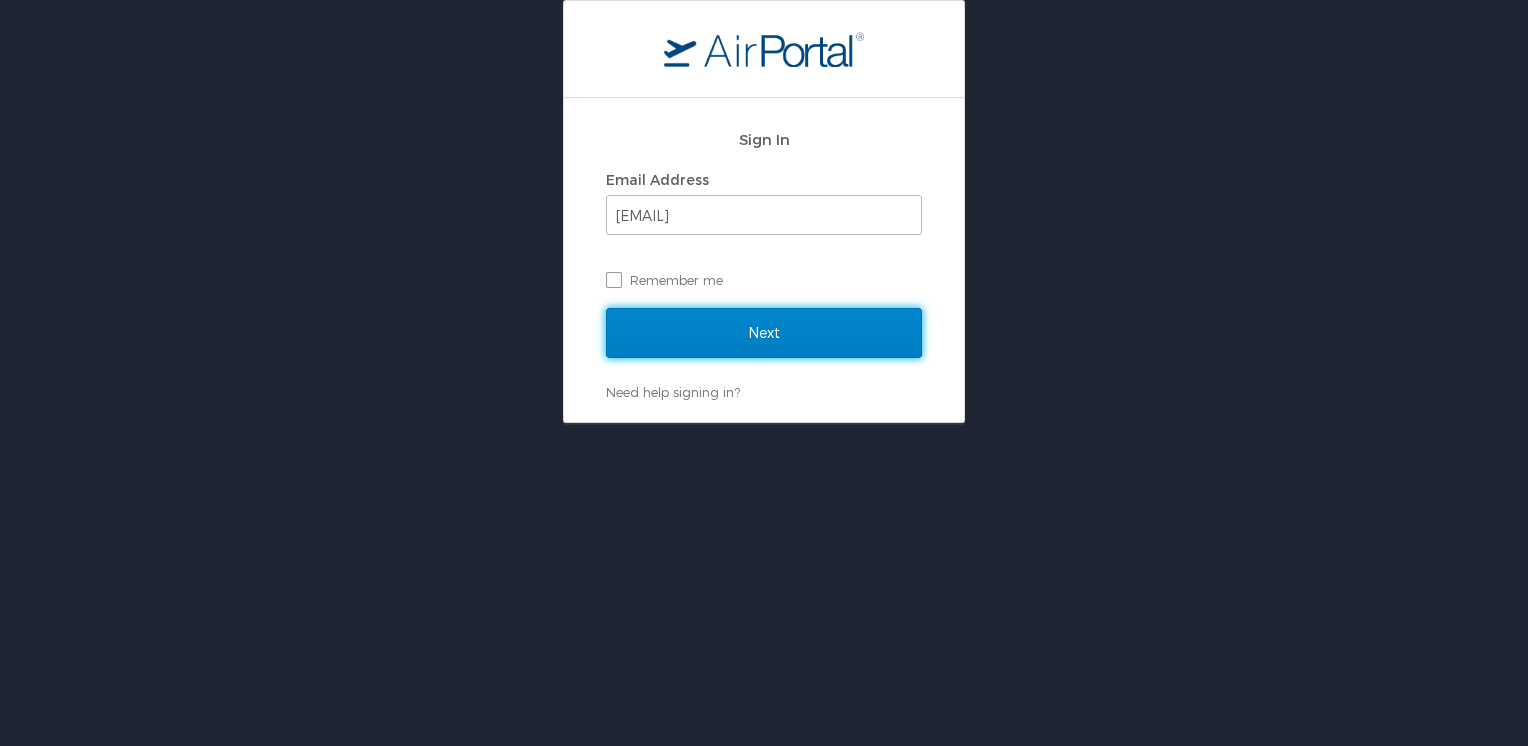click on "Next" at bounding box center [764, 333] 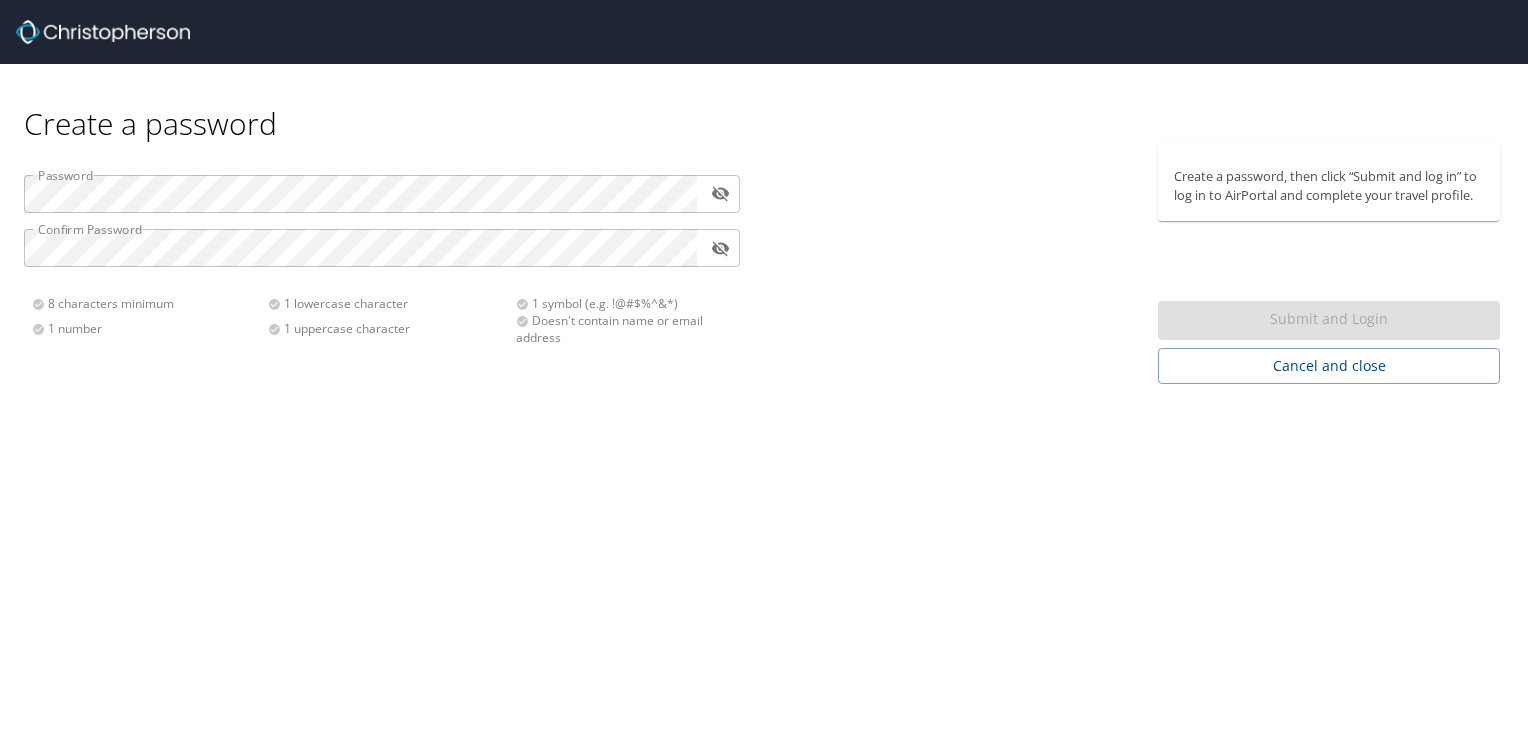 scroll, scrollTop: 0, scrollLeft: 0, axis: both 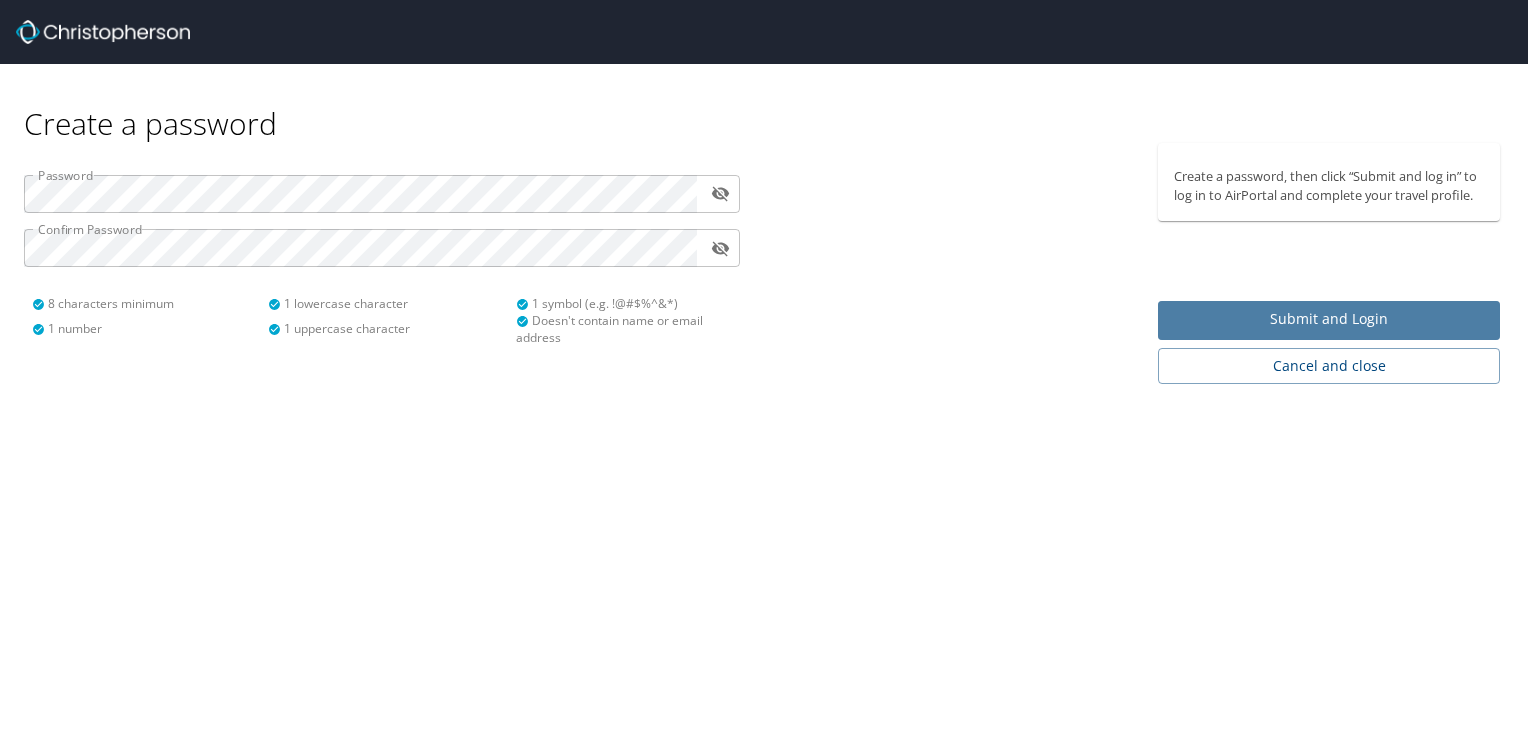 click on "Submit and Login" at bounding box center (1329, 319) 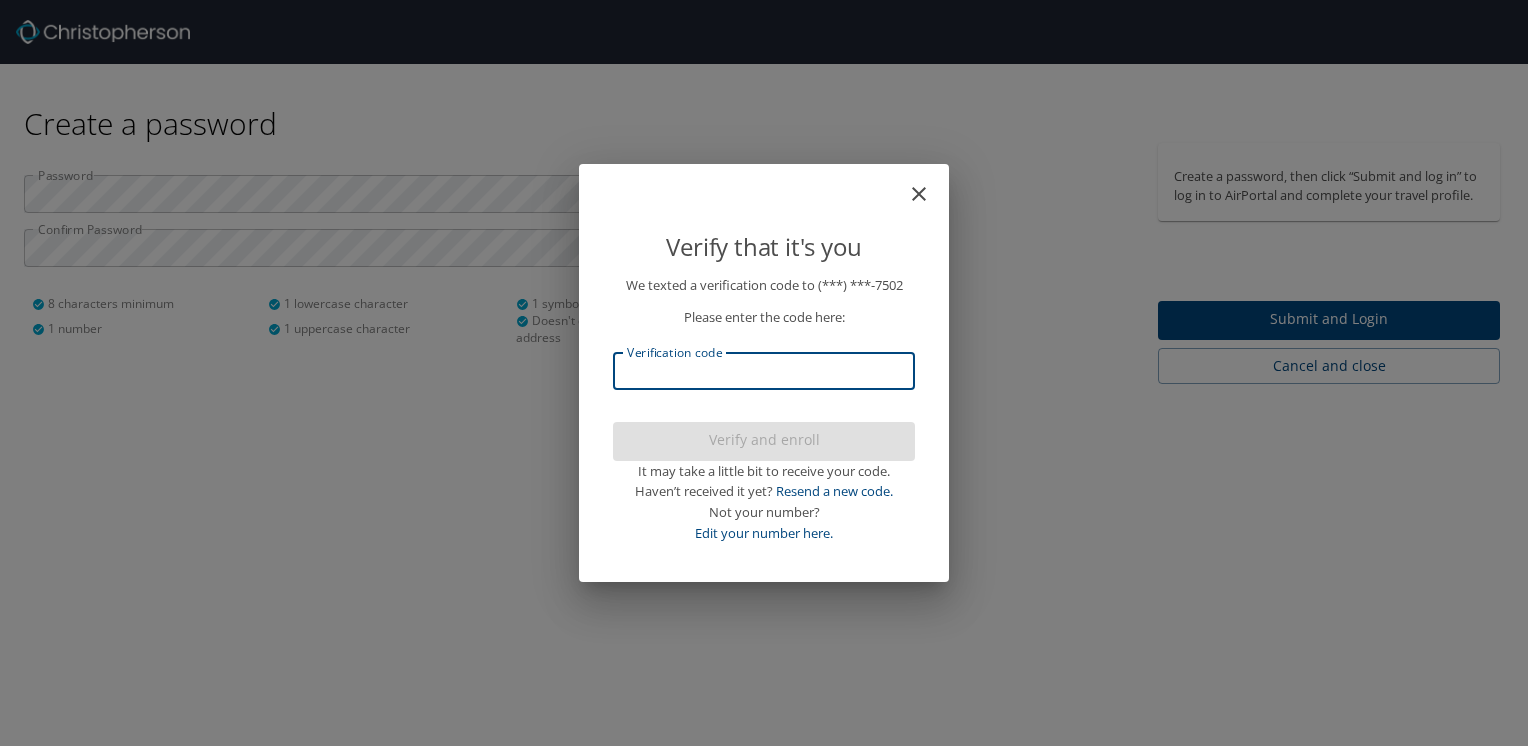click on "Verification code" at bounding box center (764, 371) 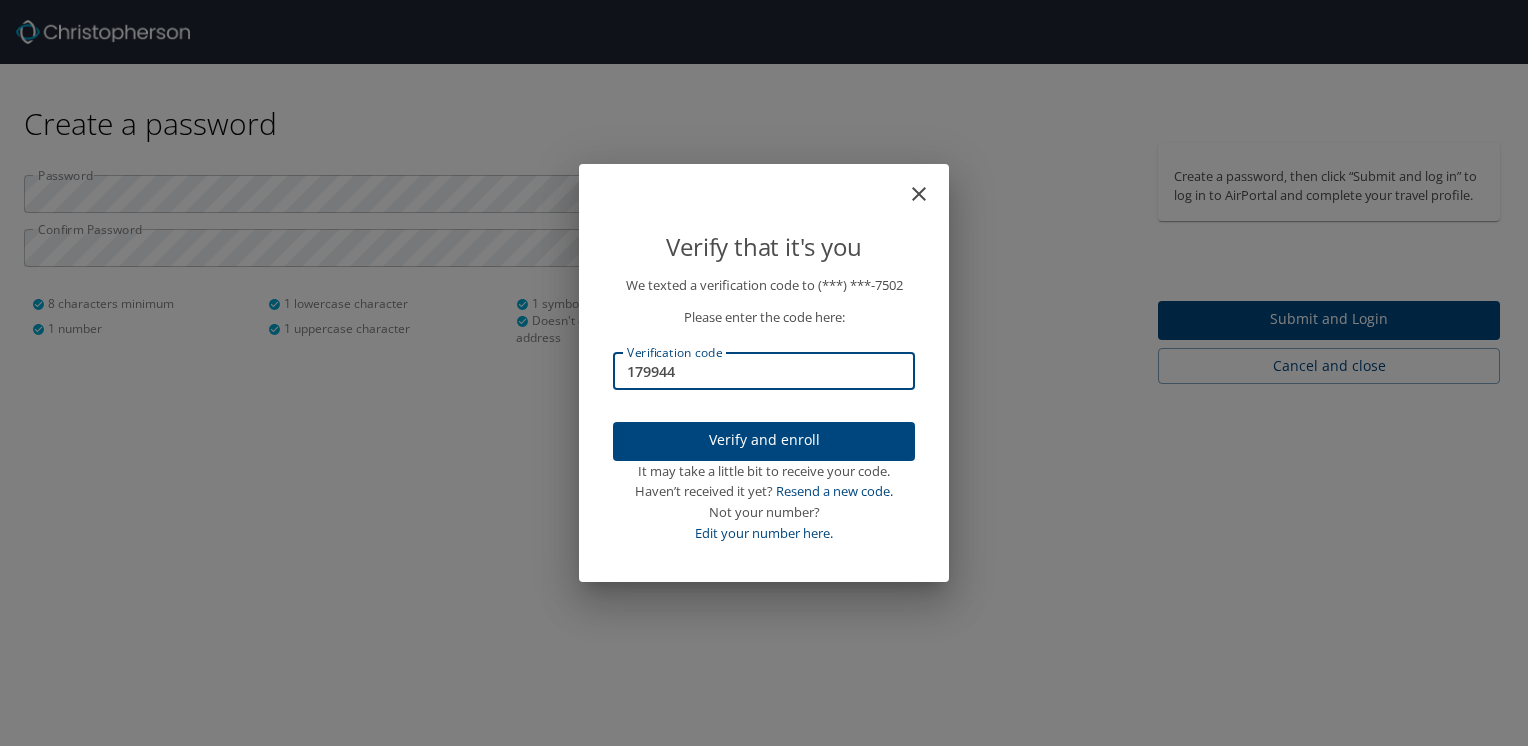 type on "179944" 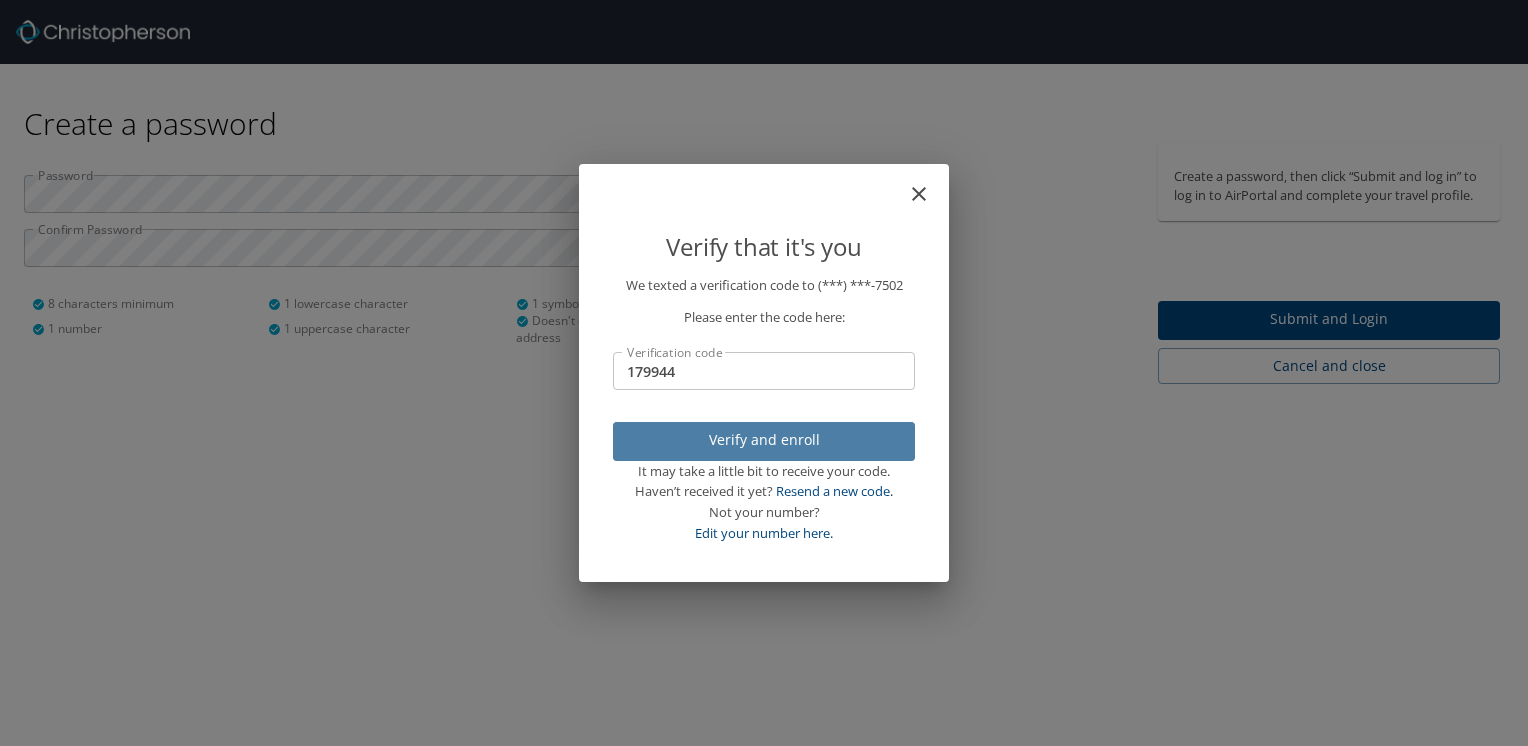 click on "Verify and enroll" at bounding box center [764, 440] 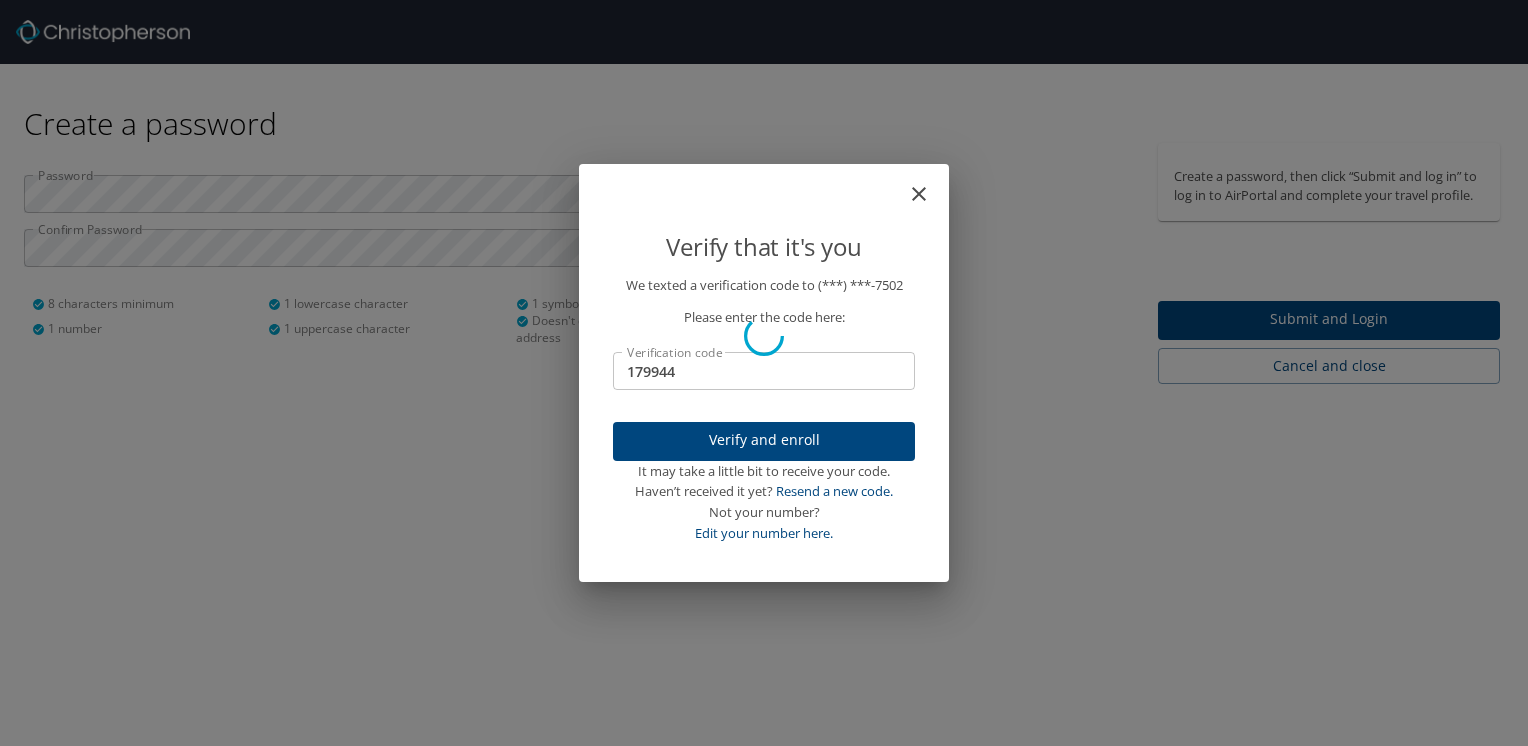 type 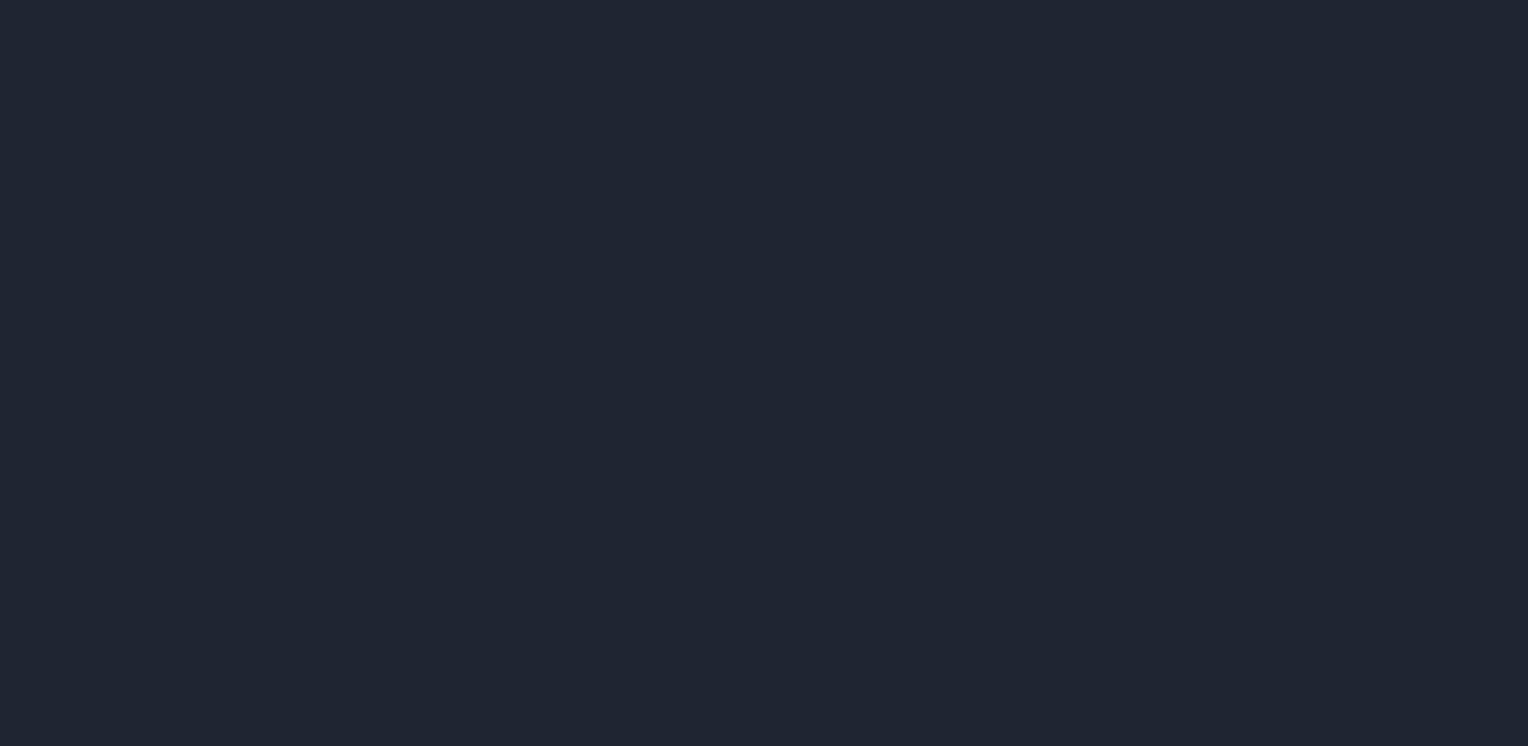 scroll, scrollTop: 0, scrollLeft: 0, axis: both 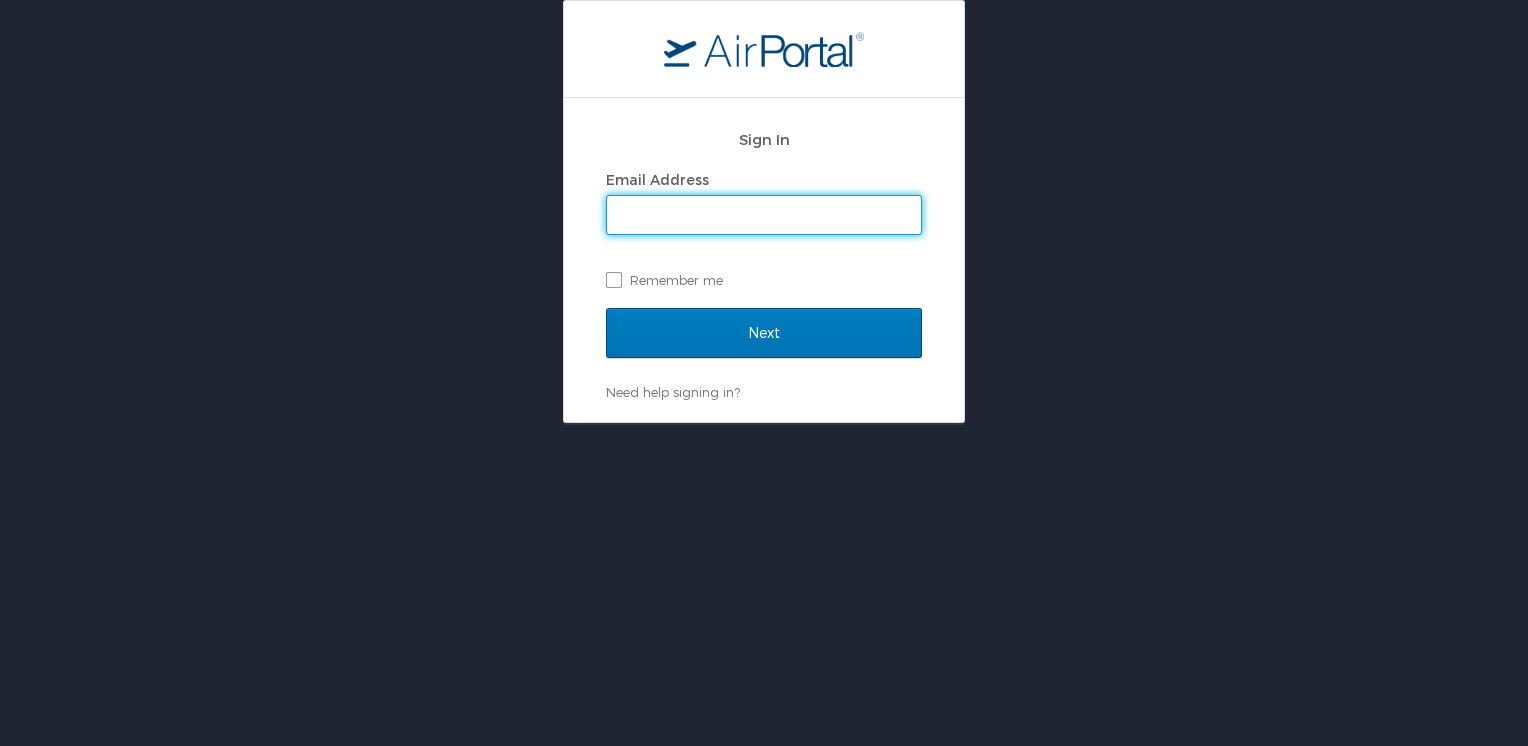 click on "Email Address" at bounding box center (764, 215) 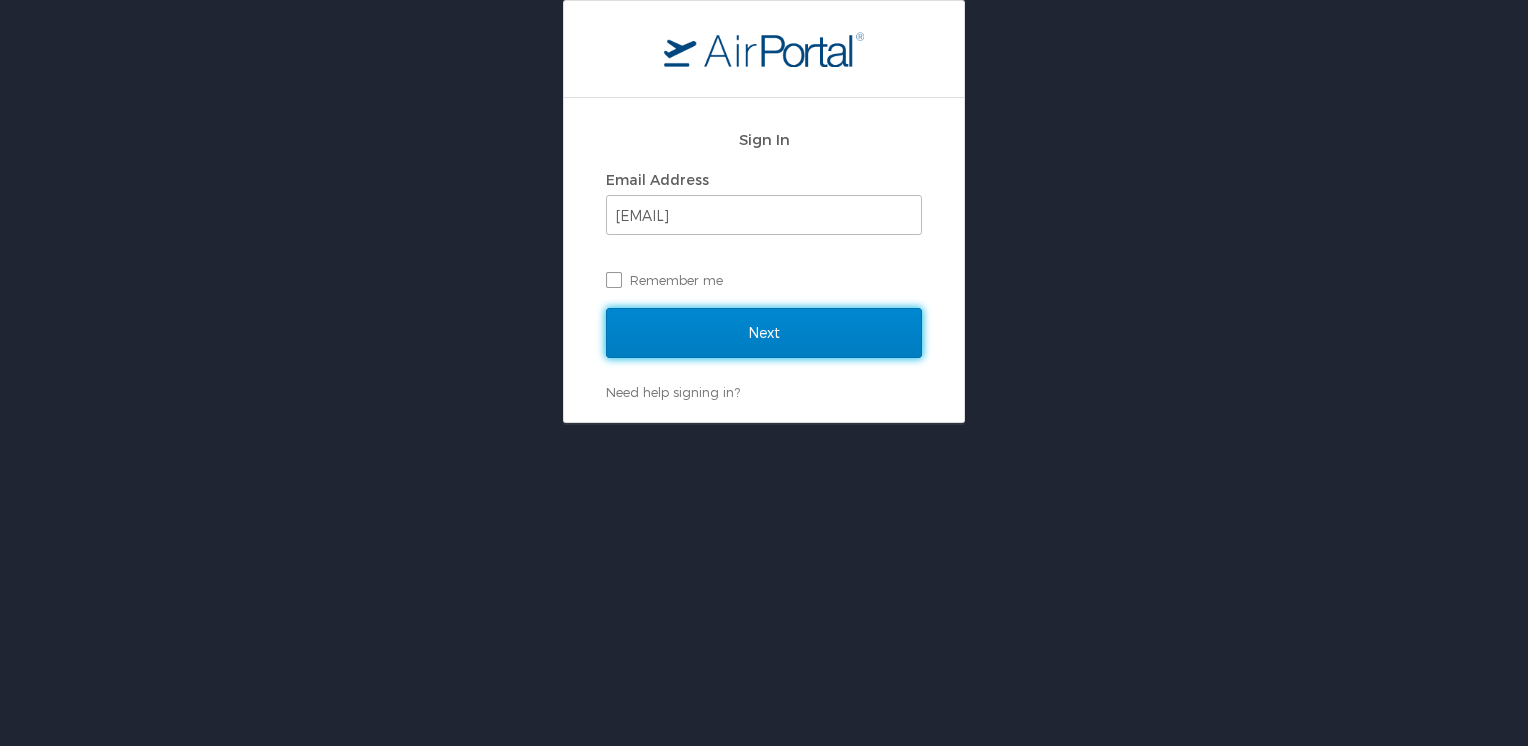 click on "Next" at bounding box center [764, 333] 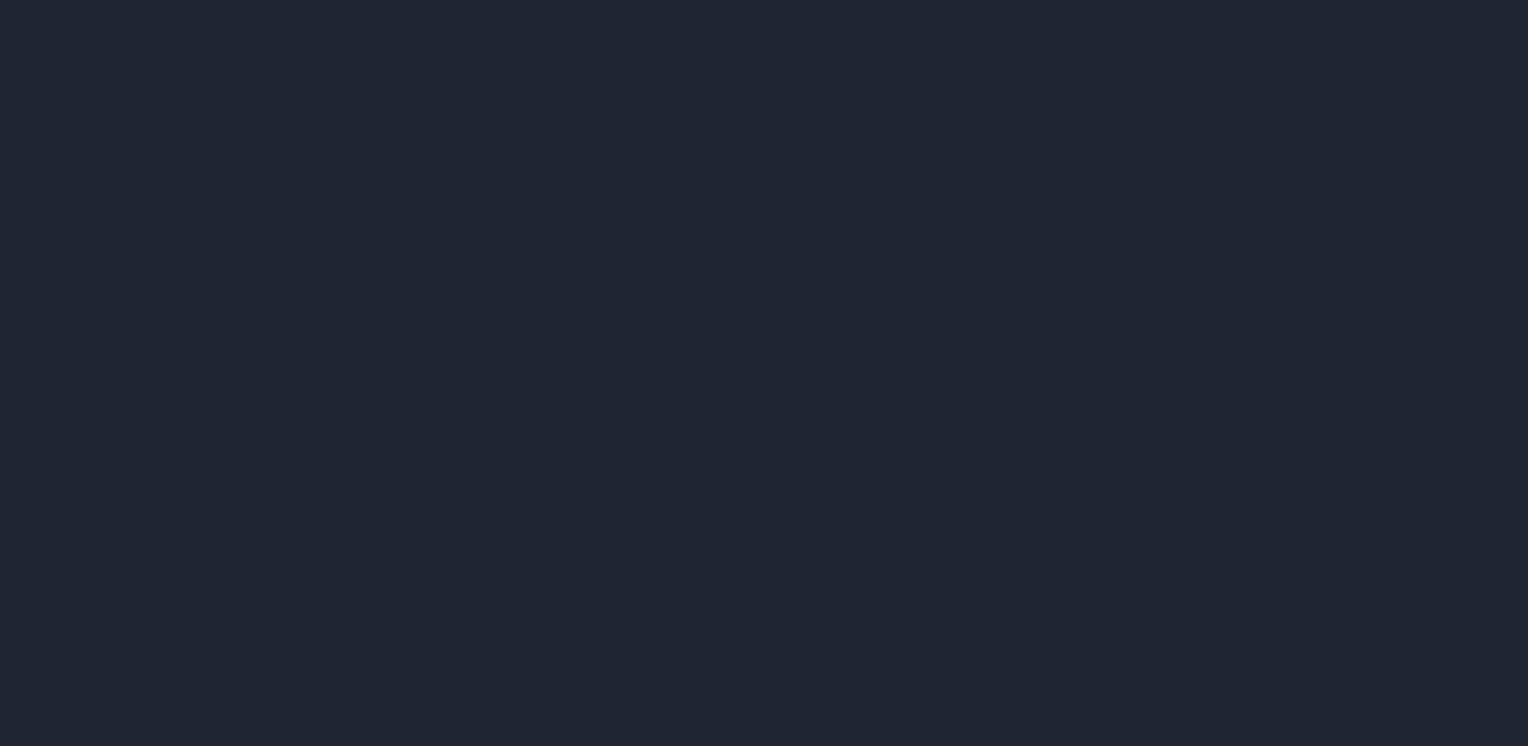 scroll, scrollTop: 0, scrollLeft: 0, axis: both 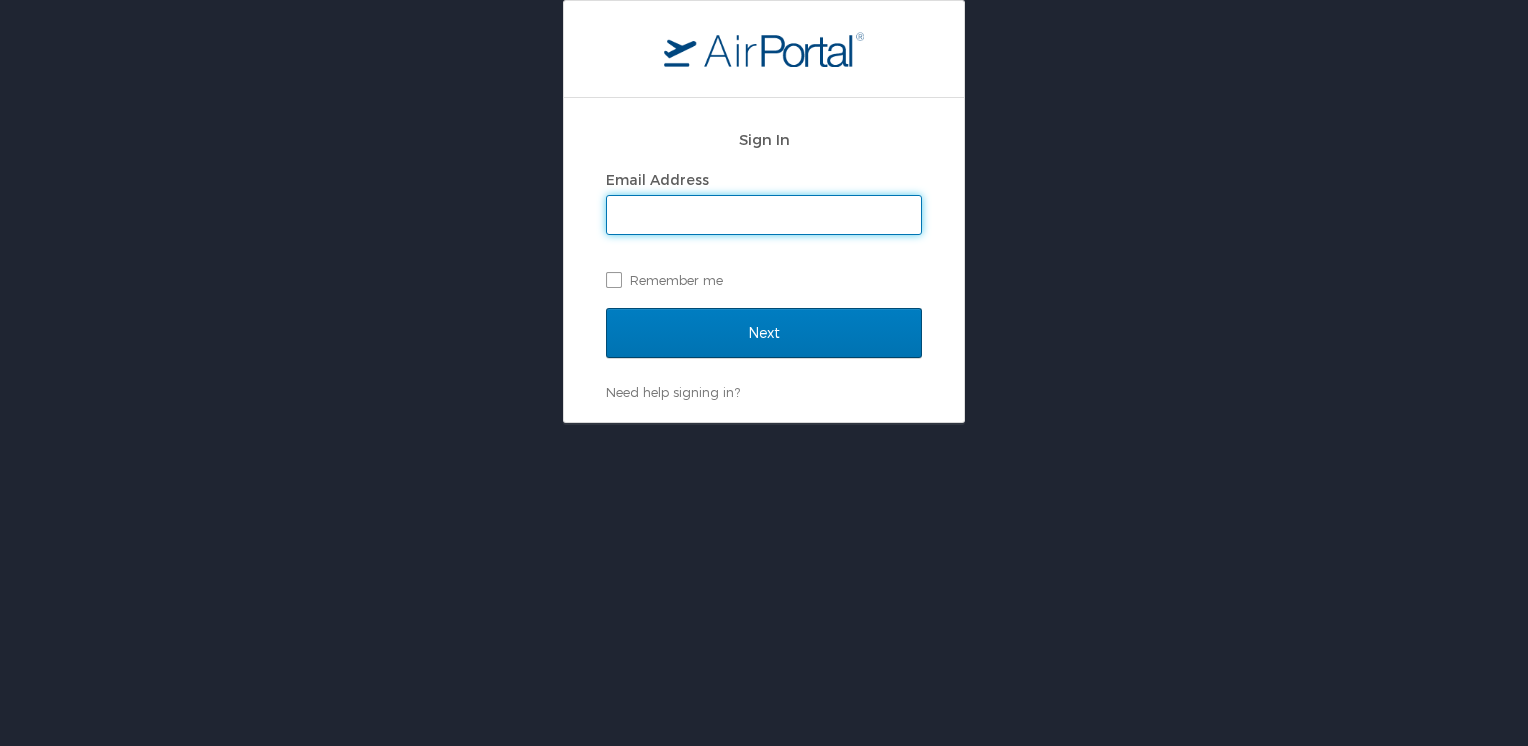 click on "Email Address" at bounding box center (764, 215) 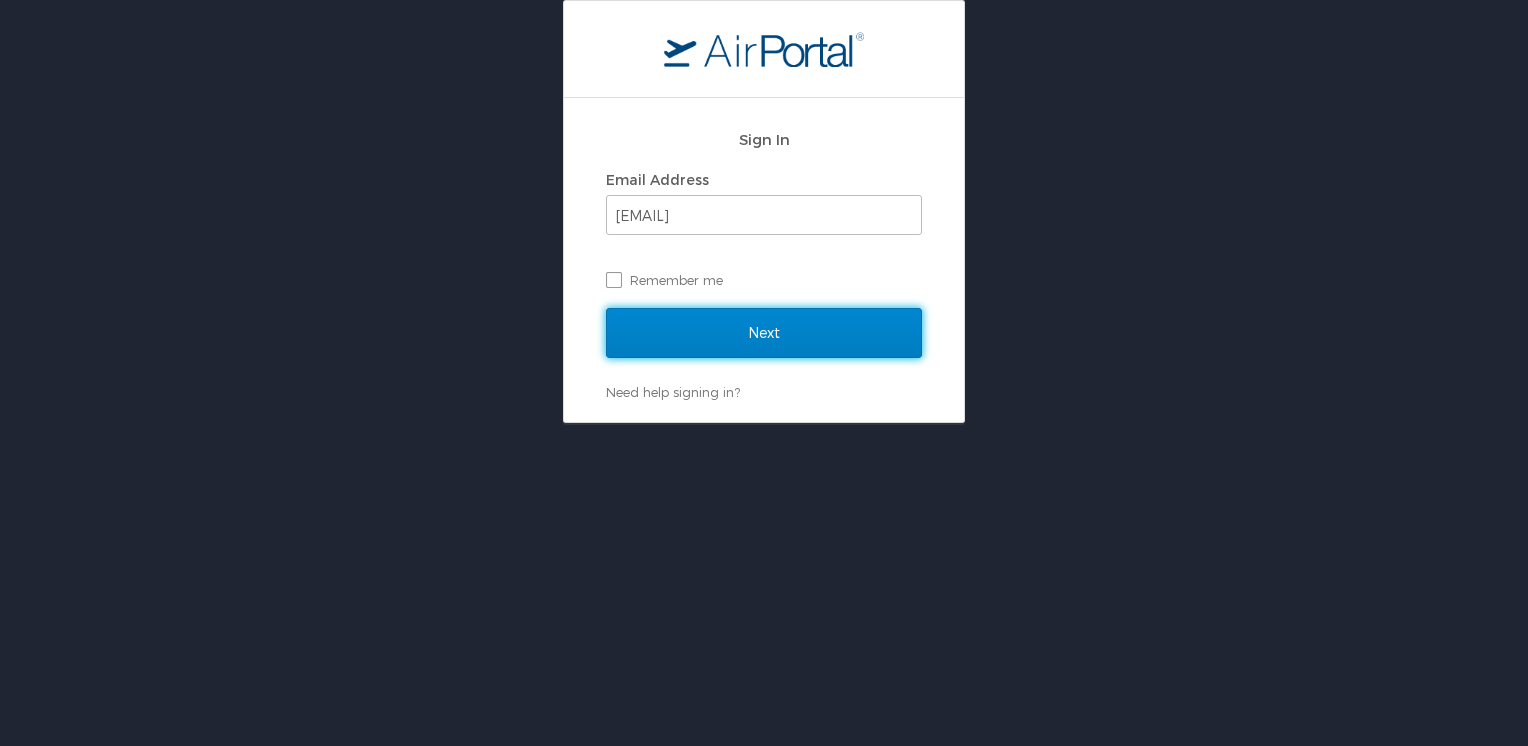 click on "Next" at bounding box center (764, 333) 